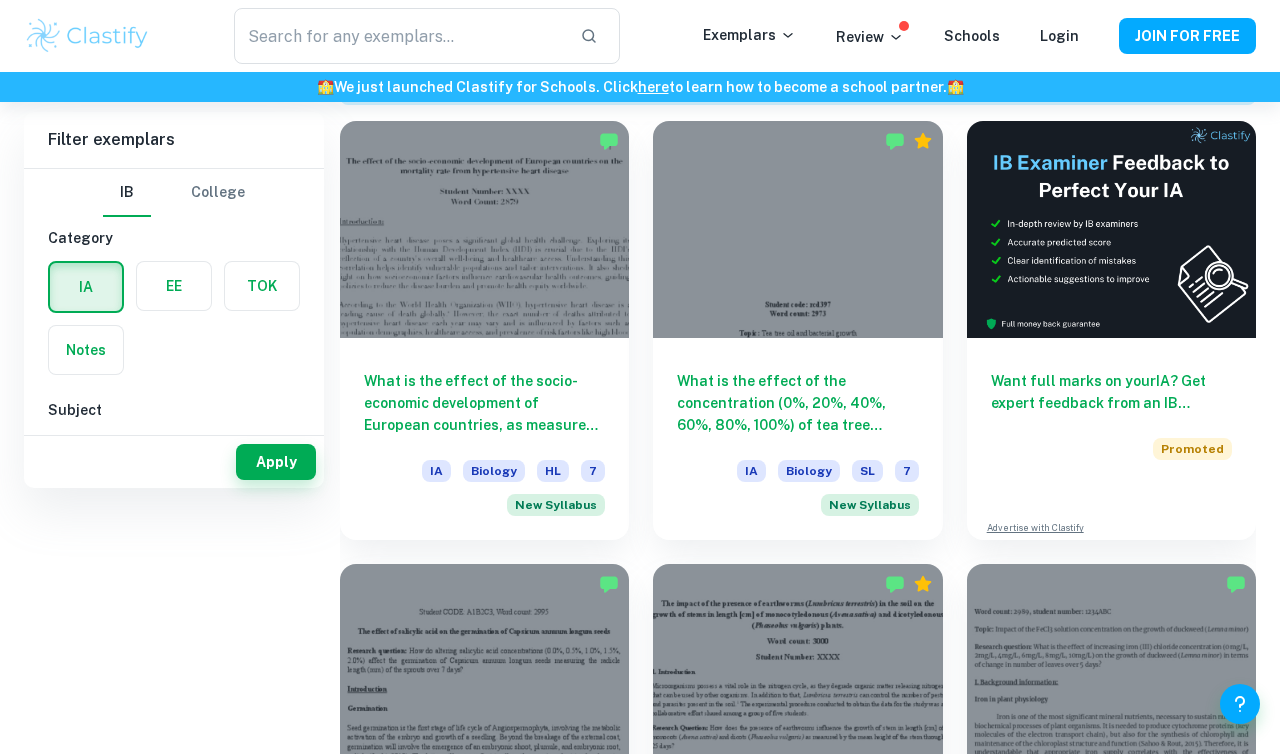 scroll, scrollTop: 0, scrollLeft: 0, axis: both 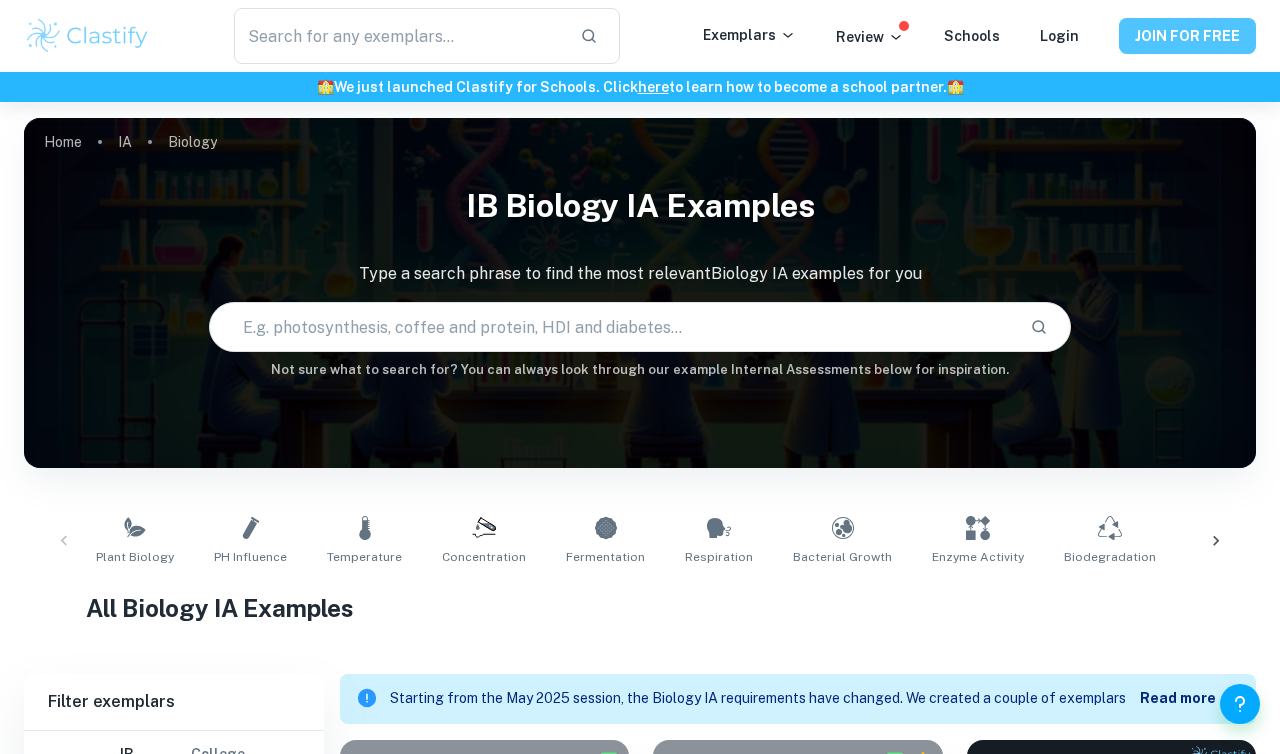 click on "JOIN FOR FREE" at bounding box center (1187, 36) 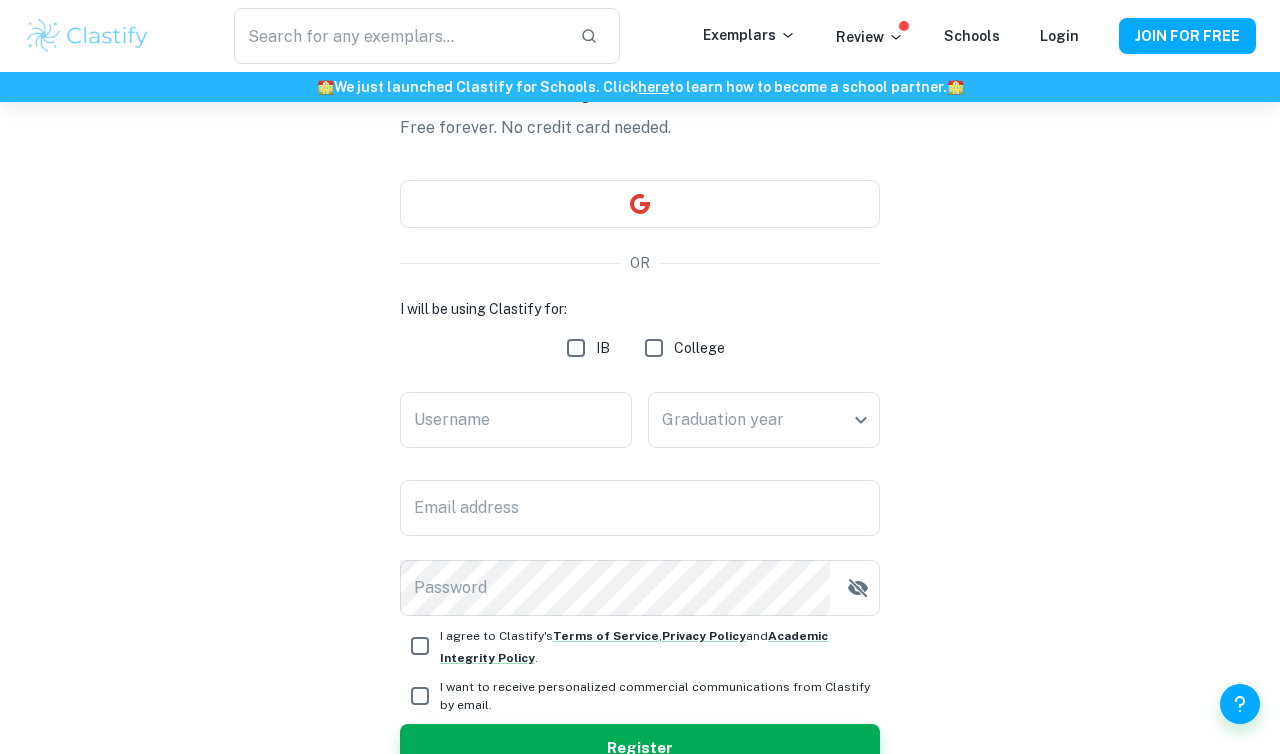 scroll, scrollTop: 165, scrollLeft: 0, axis: vertical 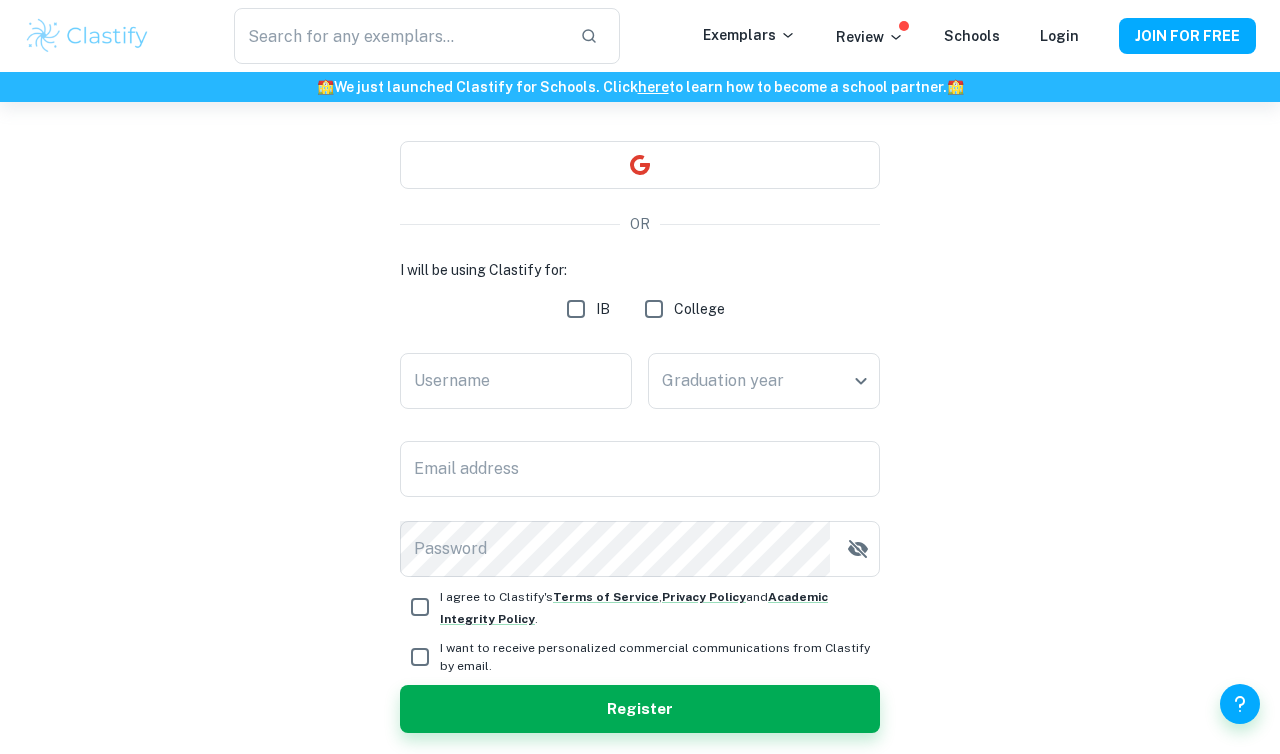 click on "IB" at bounding box center [576, 309] 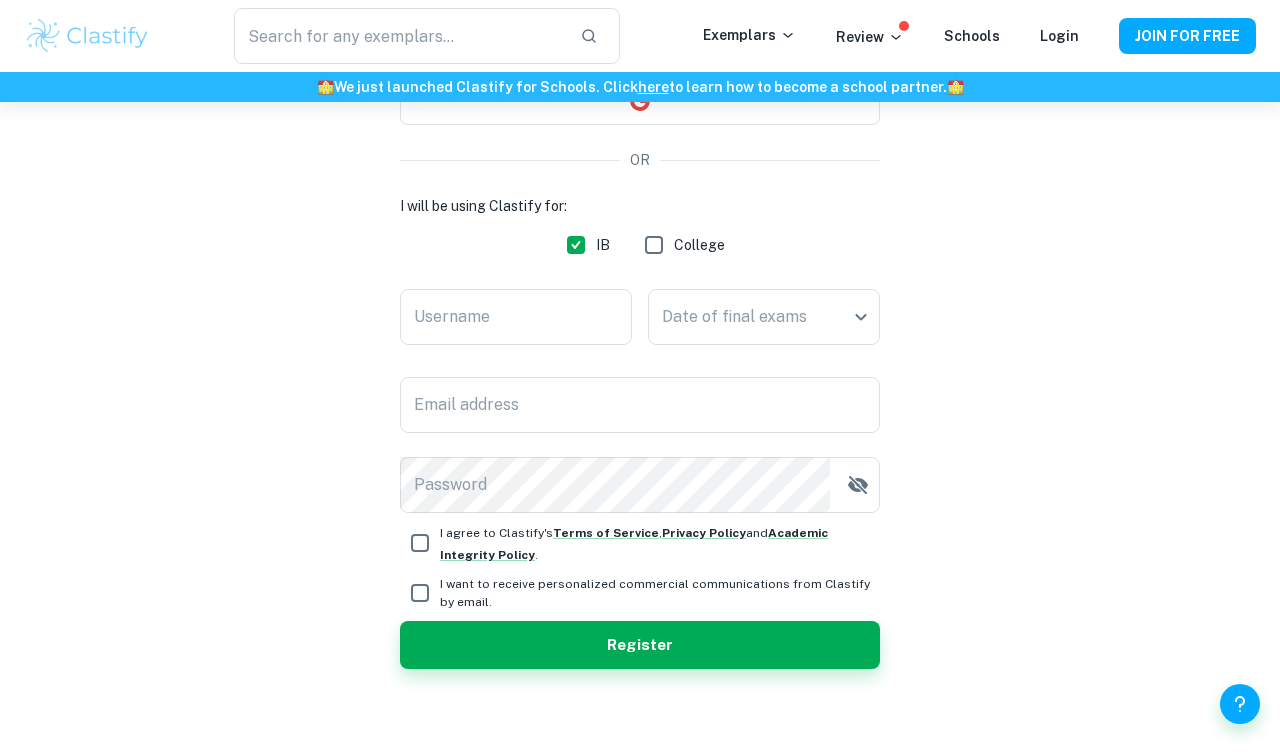 scroll, scrollTop: 237, scrollLeft: 0, axis: vertical 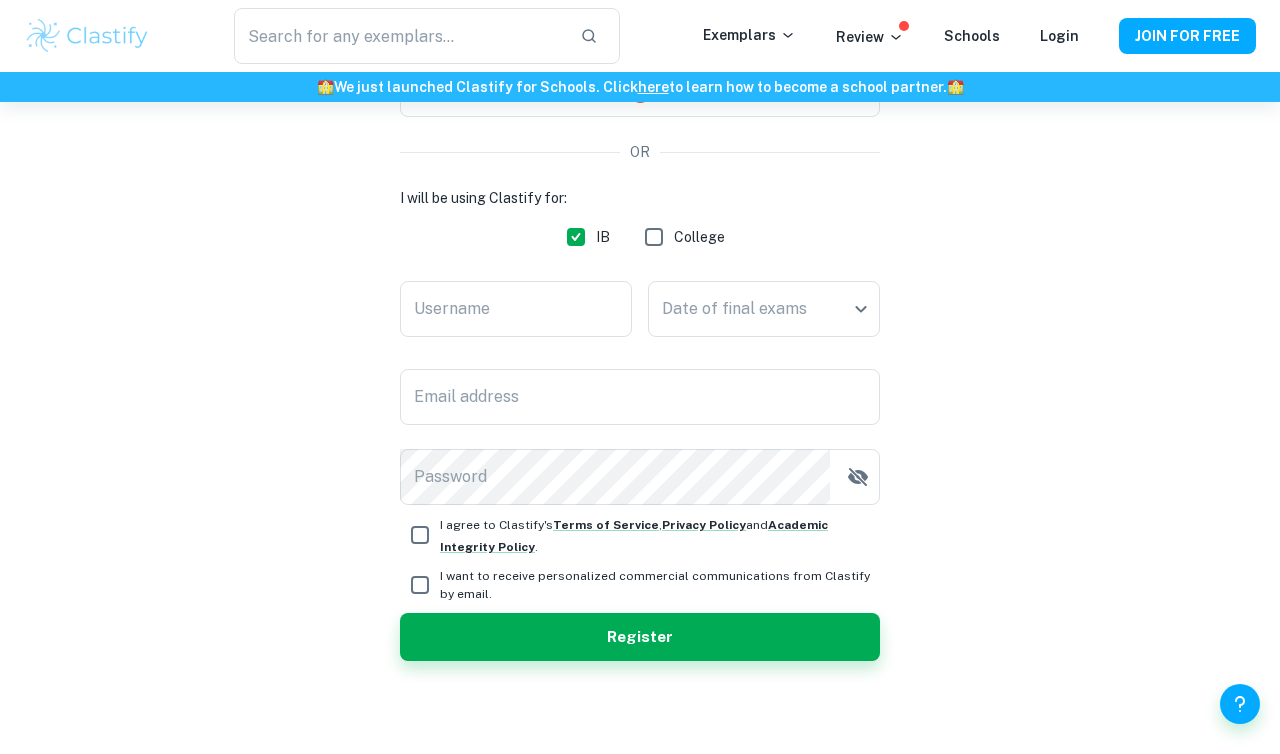 click on "Username" at bounding box center (516, 309) 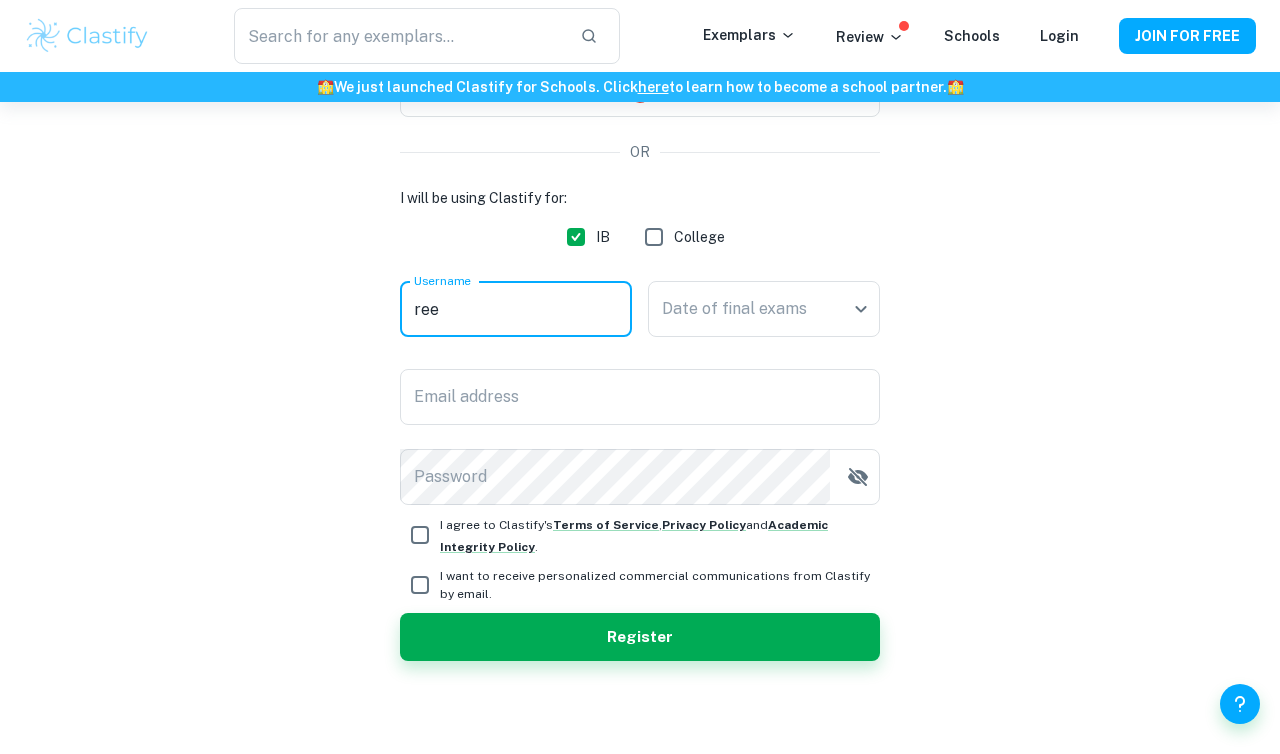 type on "[FIRST]" 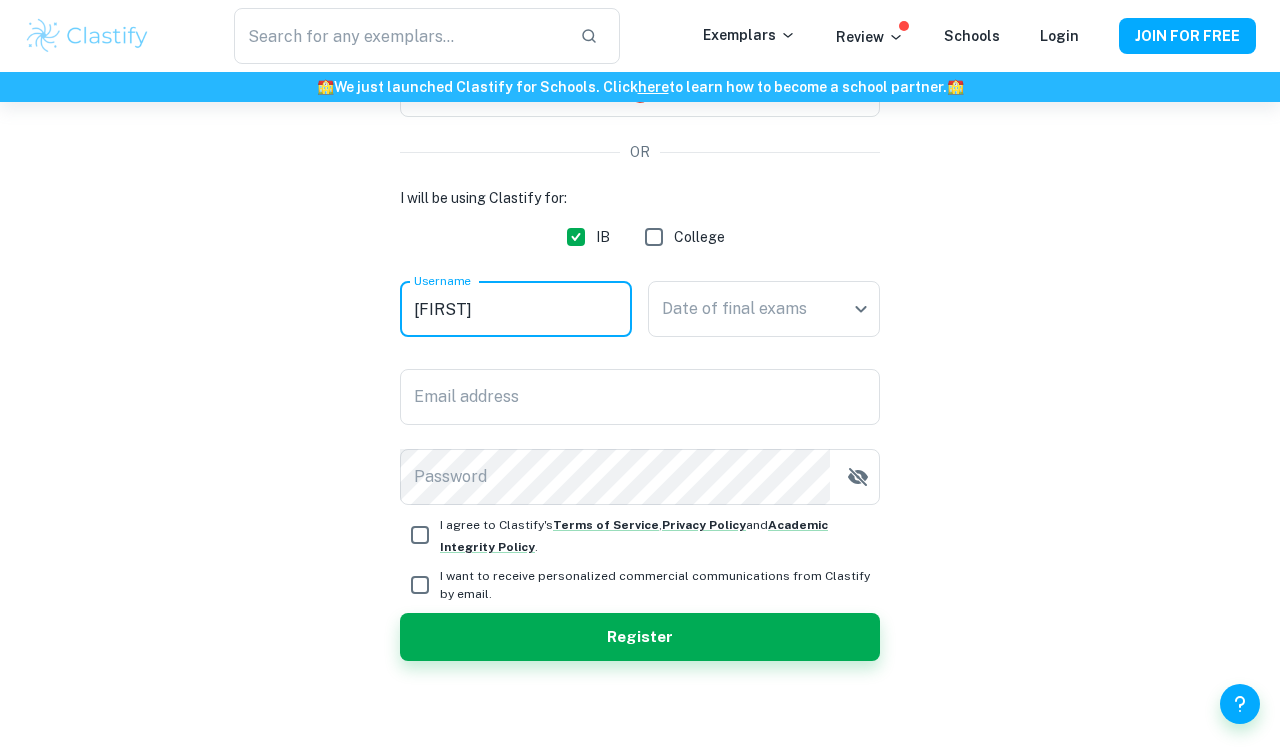 type on "[FIRST]" 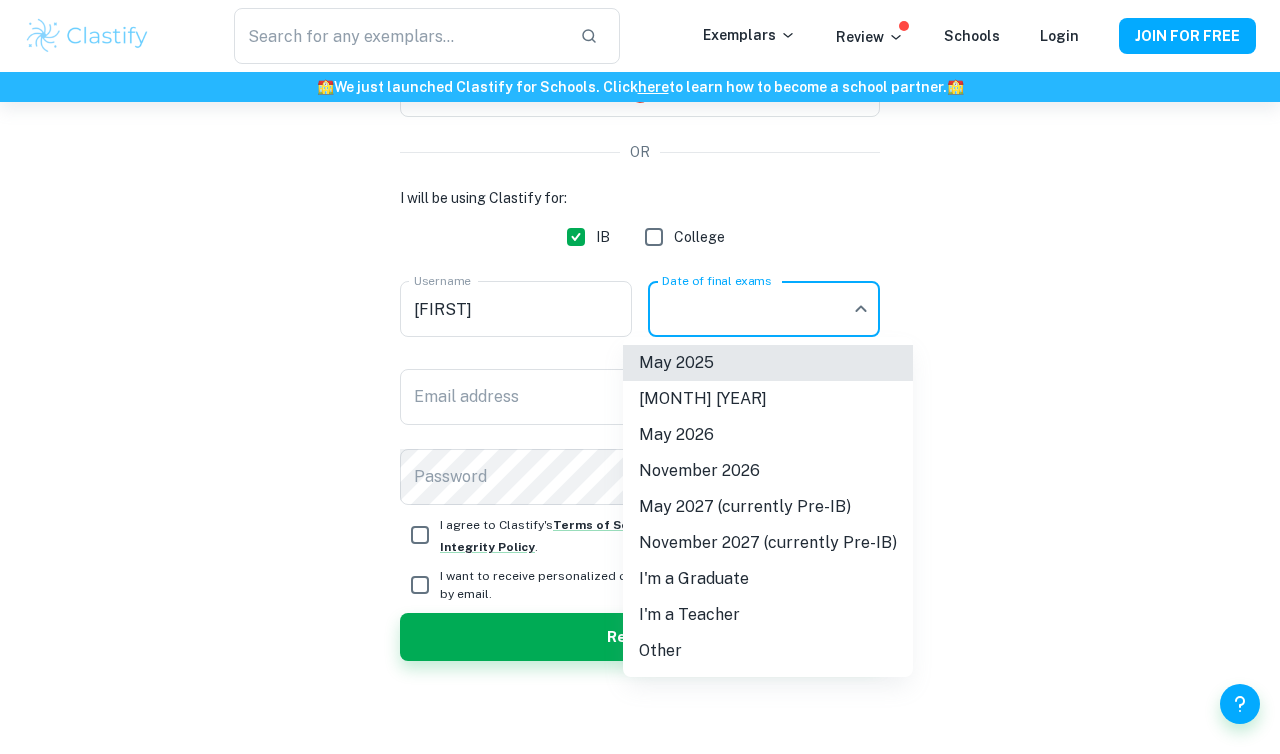click on "I'm a Teacher" at bounding box center (768, 615) 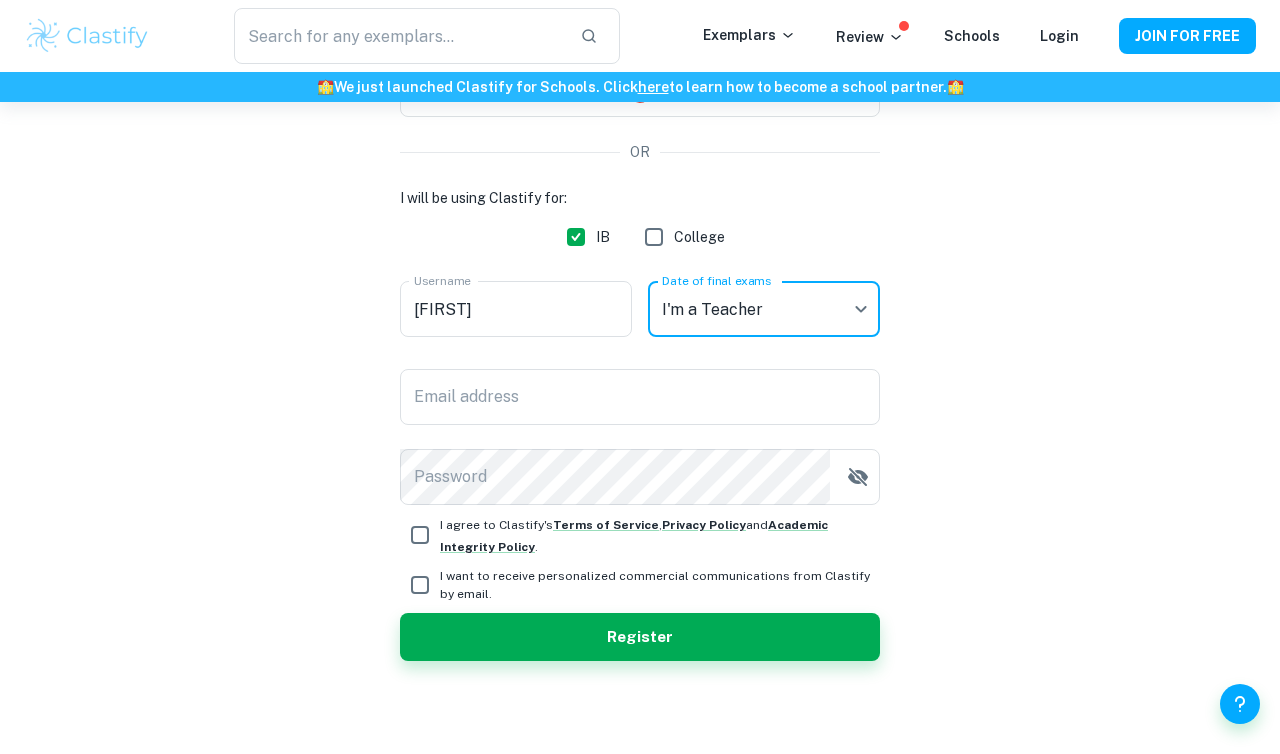 click on "Email address" at bounding box center [640, 397] 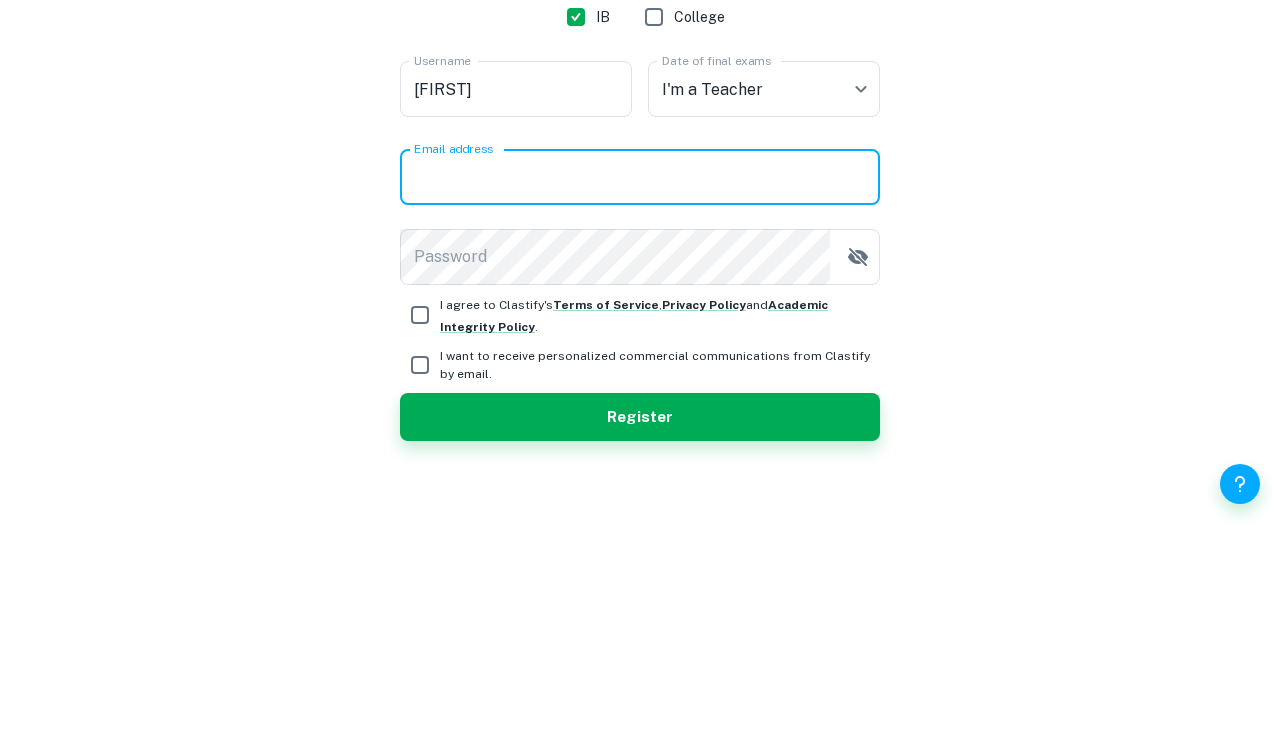 type on "[EMAIL]" 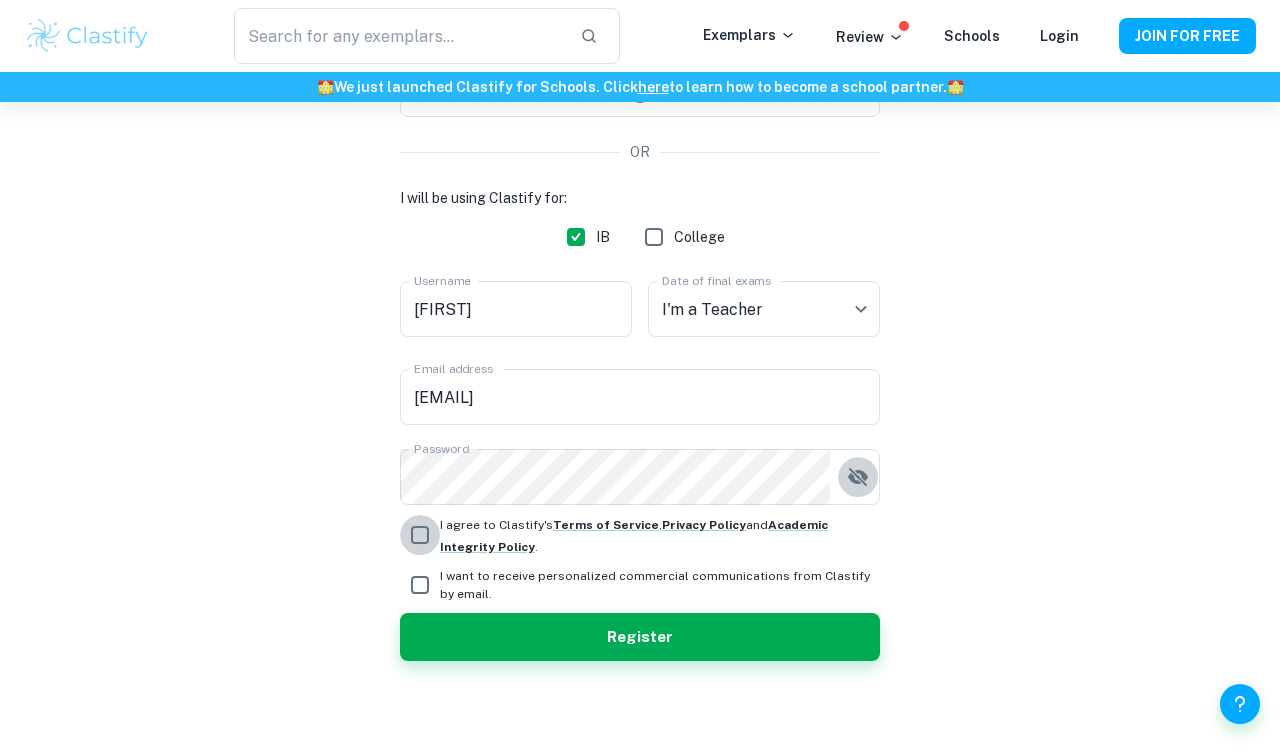click on "I agree to Clastify's  Terms of Service ,  Privacy Policy  and  Academic Integrity Policy ." at bounding box center [420, 535] 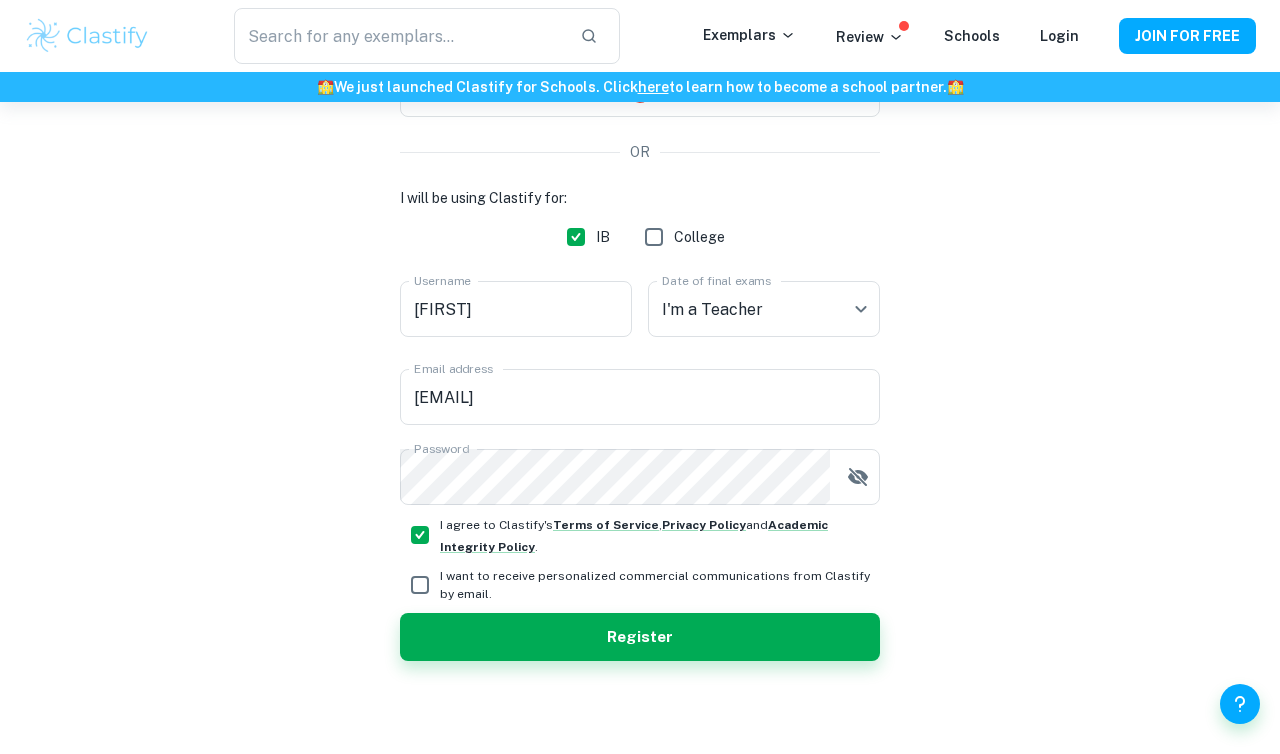 click on "I want to receive personalized commercial communications from Clastify by email." at bounding box center (420, 585) 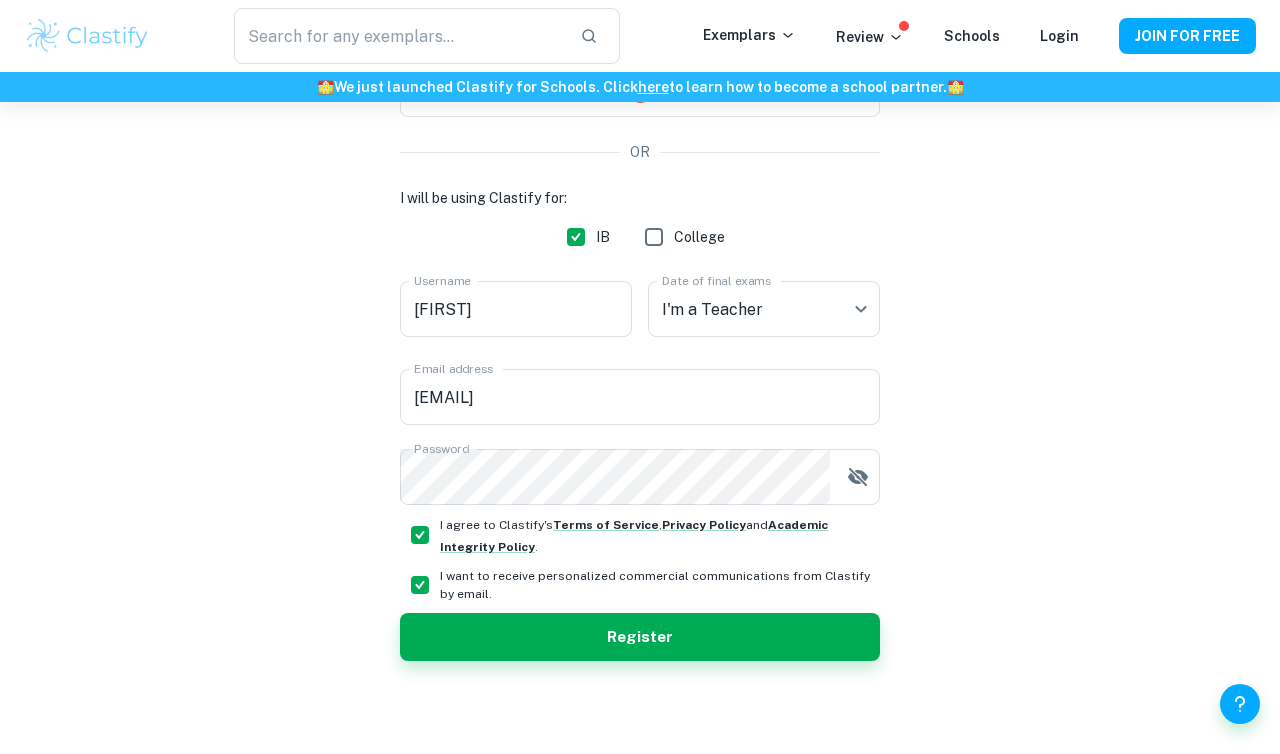 click on "Register" at bounding box center (640, 637) 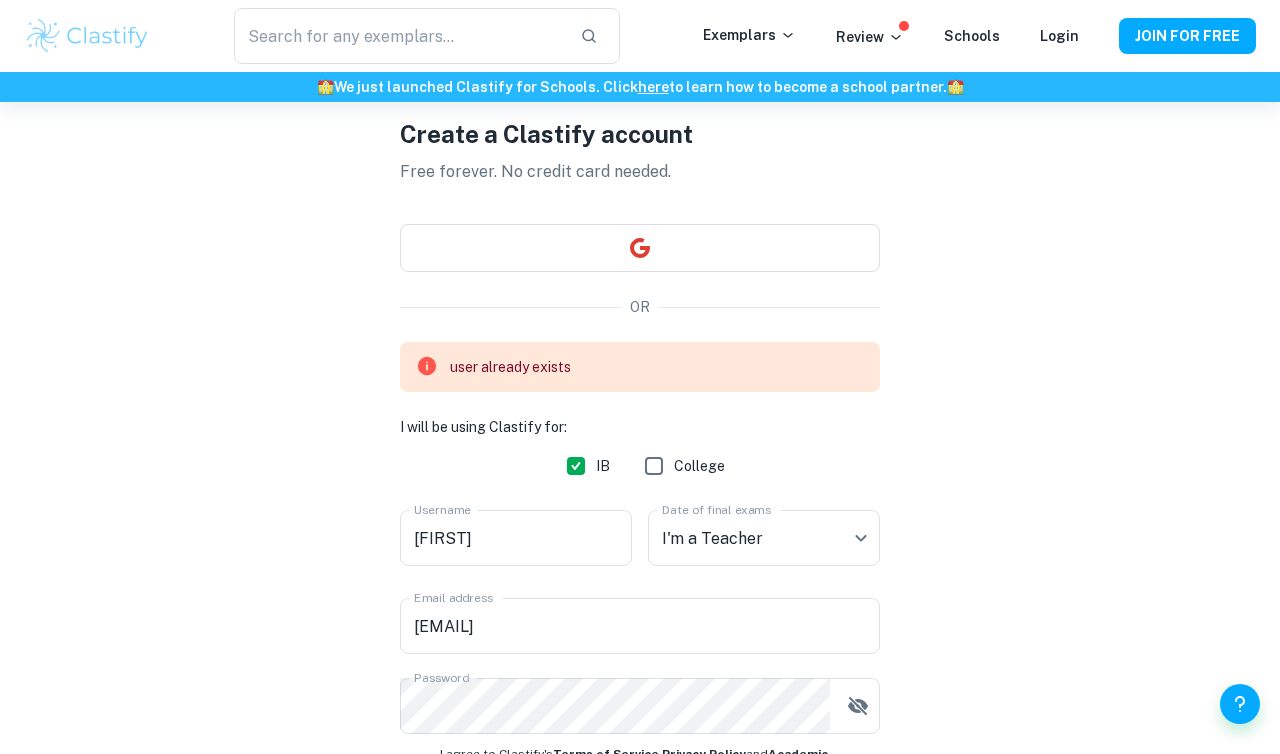 scroll, scrollTop: 0, scrollLeft: 0, axis: both 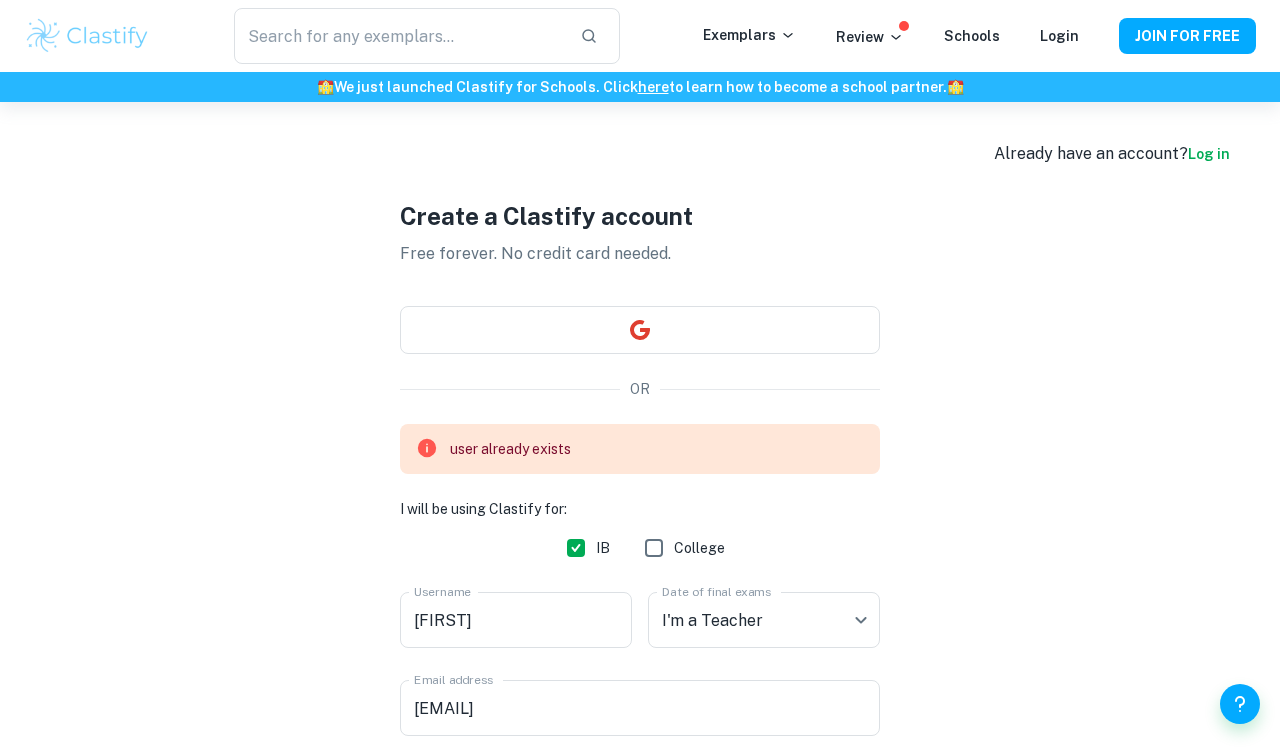click on "Login" at bounding box center [1059, 36] 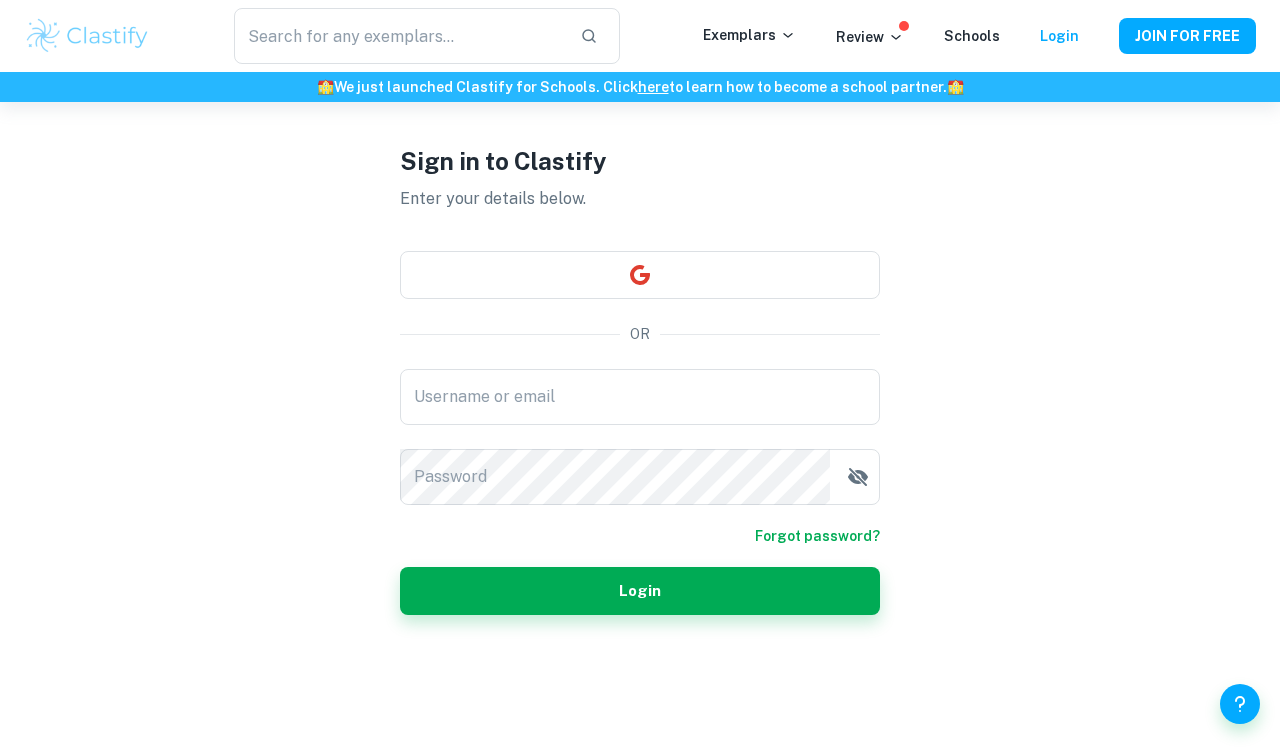 scroll, scrollTop: 102, scrollLeft: 0, axis: vertical 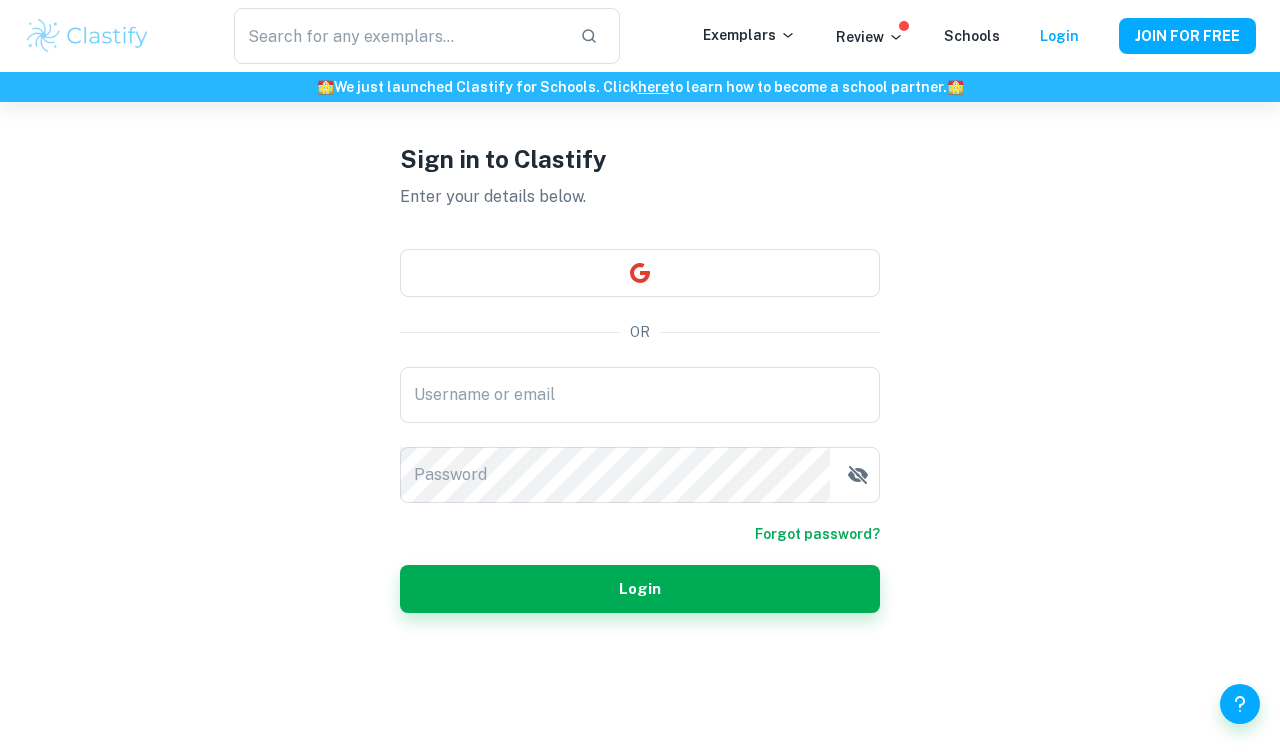 click on "Username or email" at bounding box center (640, 395) 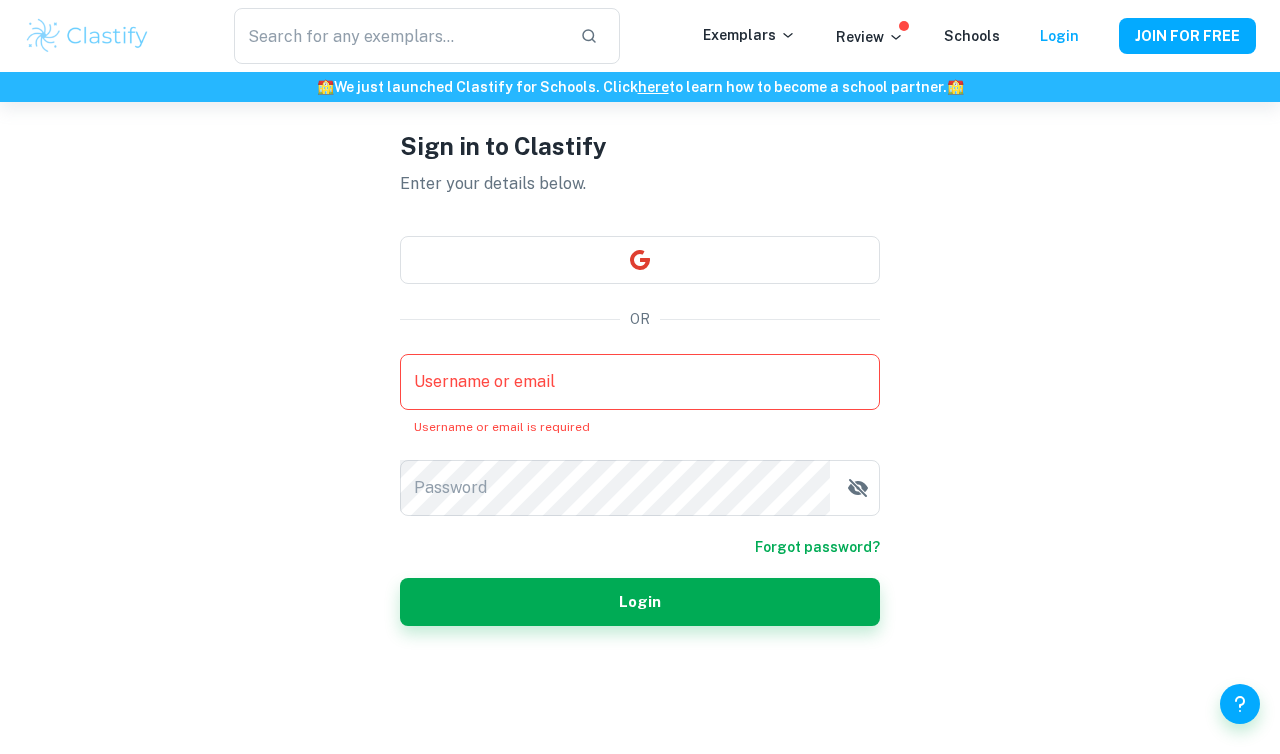 type on "[EMAIL]" 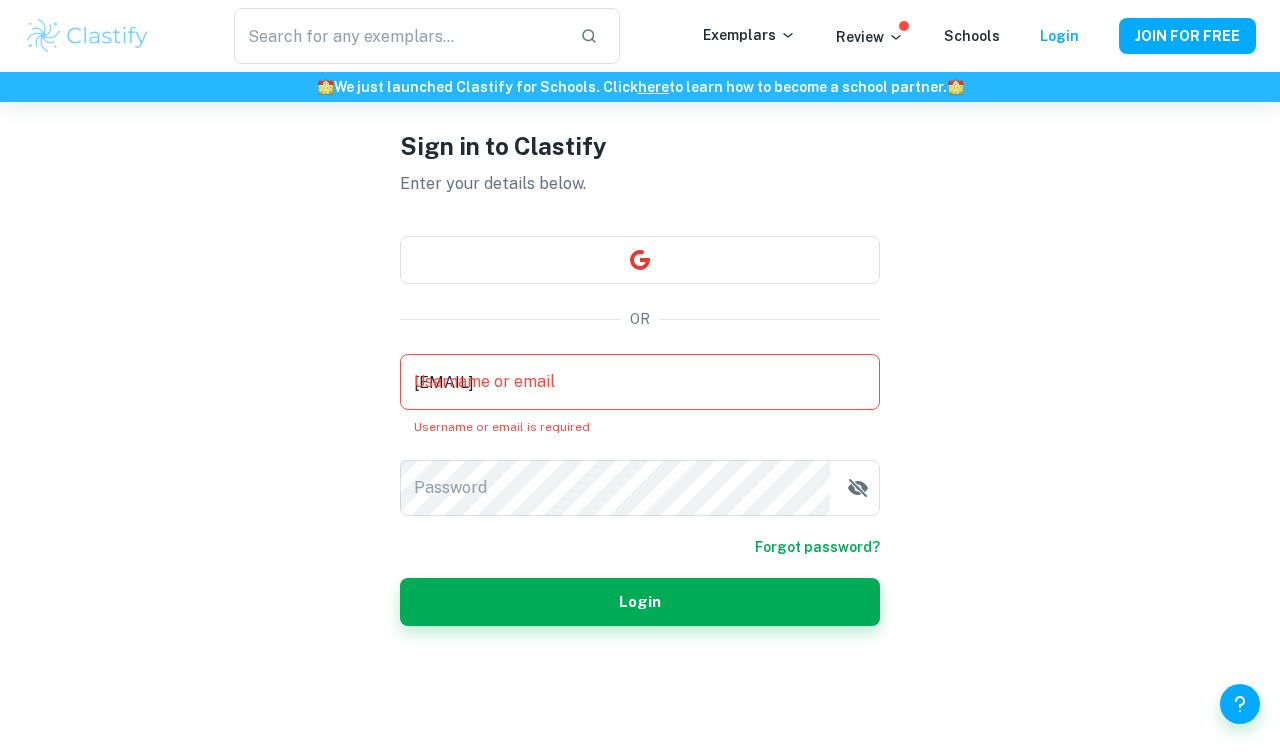 click on "Login" at bounding box center [640, 602] 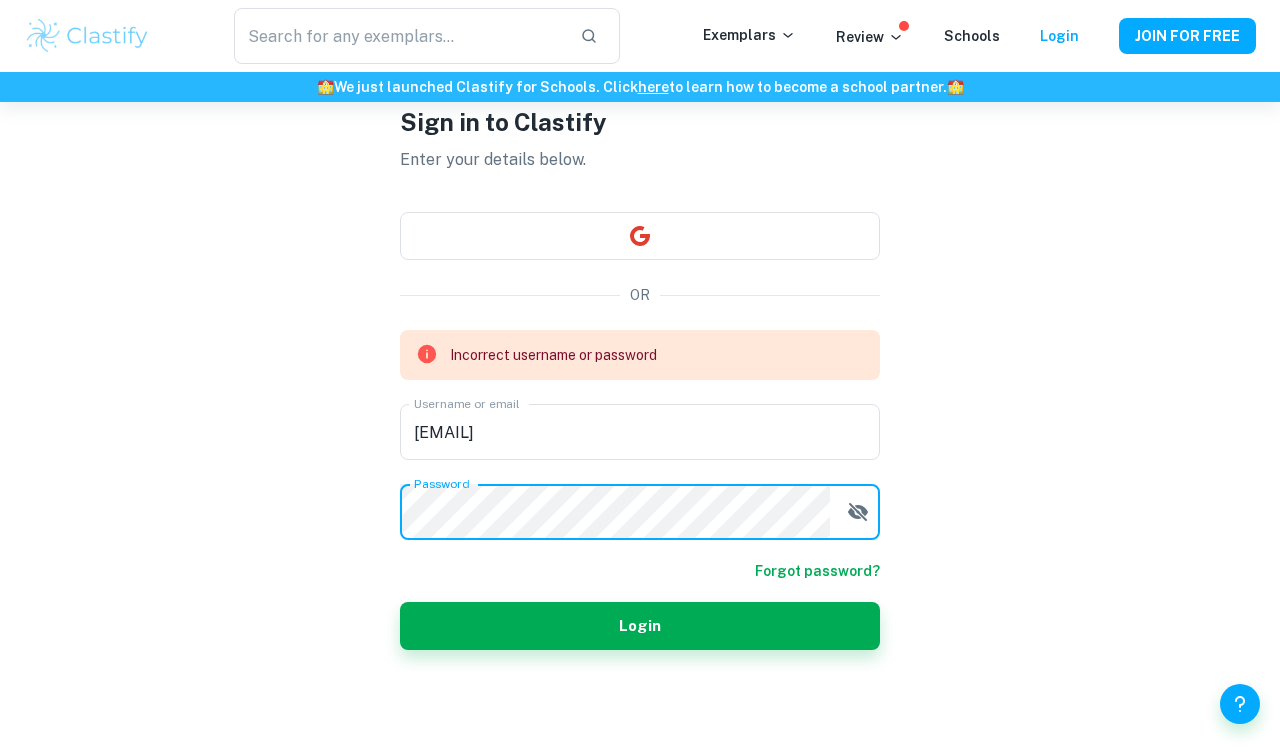 click on "Incorrect username or password Username or email [EMAIL] Username or email Password Password Forgot password? Login" at bounding box center [640, 490] 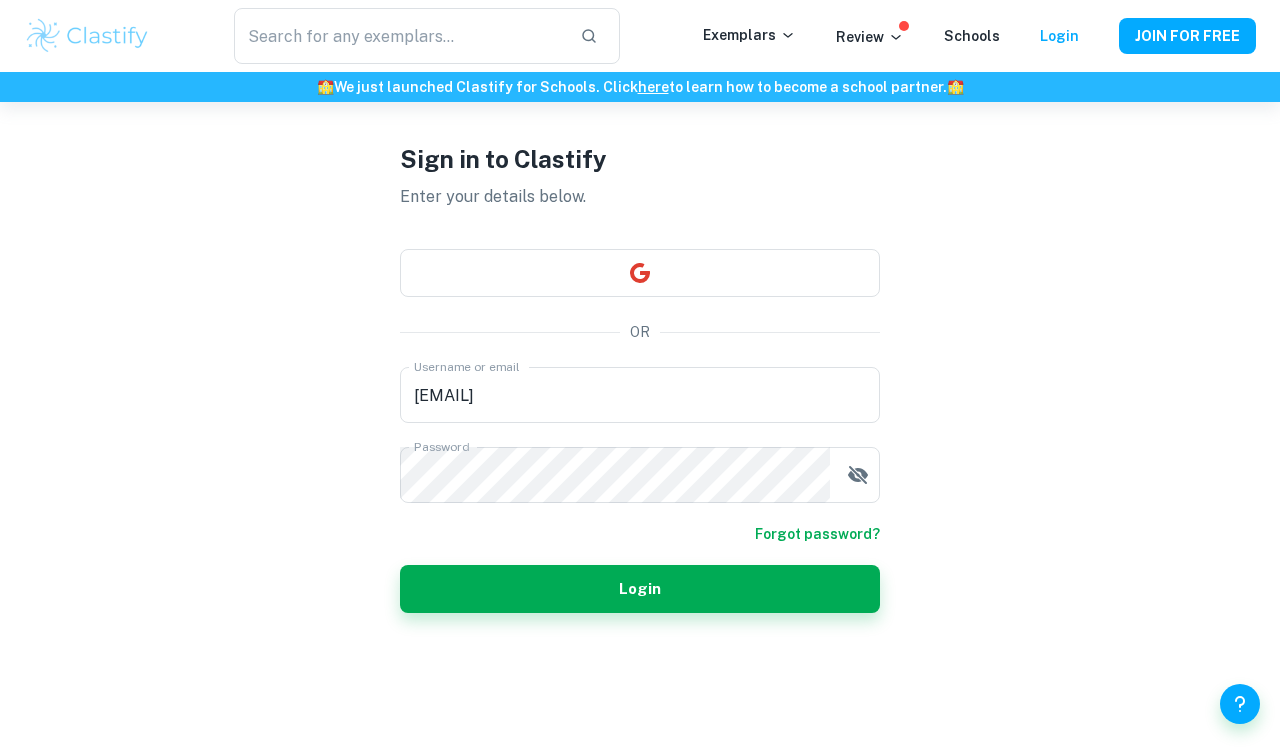 click at bounding box center (640, 273) 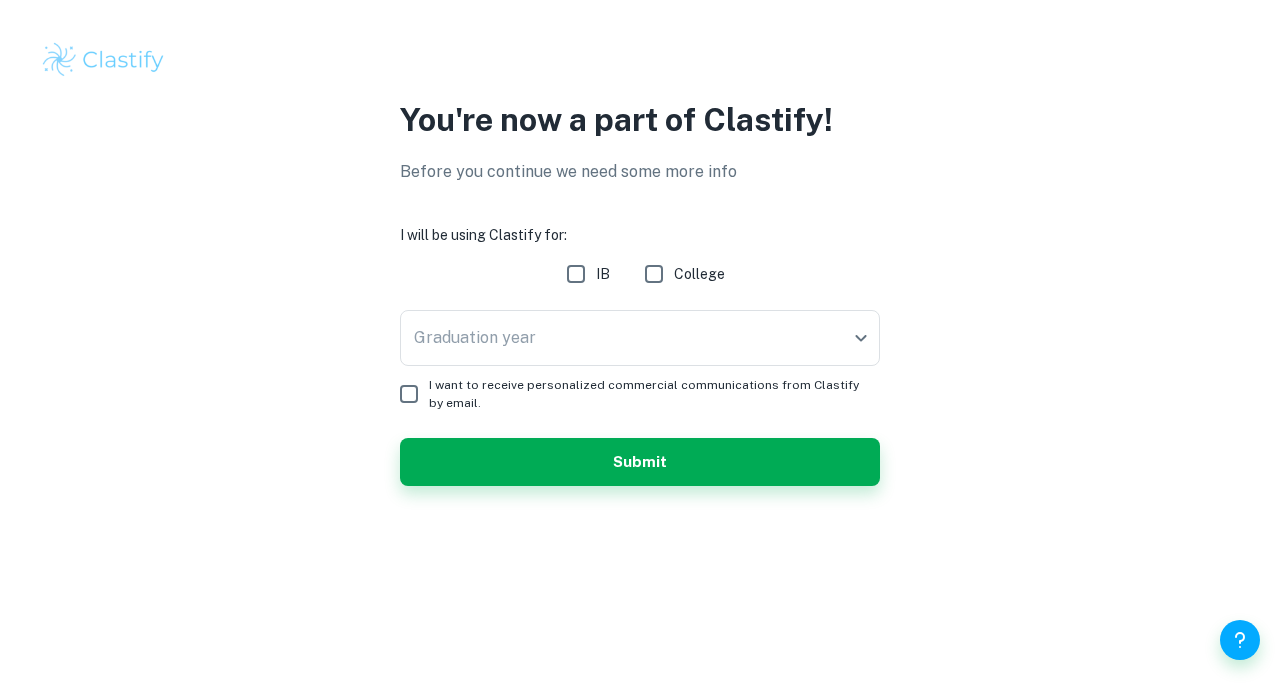 scroll, scrollTop: 0, scrollLeft: 0, axis: both 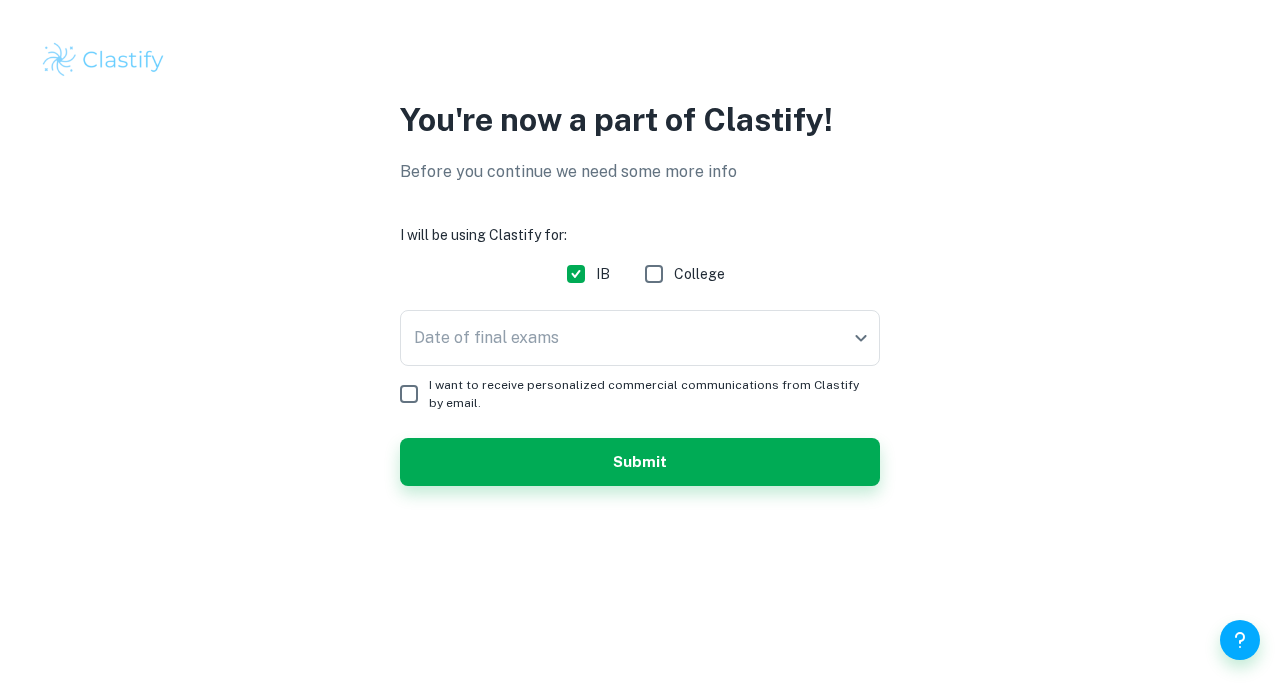 click on "We value your privacy We use cookies to enhance your browsing experience, serve personalised ads or content, and analyse our traffic. By clicking "Accept All", you consent to our use of cookies.   Cookie Policy Customise   Reject All   Accept All   Customise Consent Preferences   We use cookies to help you navigate efficiently and perform certain functions. You will find detailed information about all cookies under each consent category below. The cookies that are categorised as "Necessary" are stored on your browser as they are essential for enabling the basic functionalities of the site. ...  Show more For more information on how Google's third-party cookies operate and handle your data, see:   Google Privacy Policy Necessary Always Active Necessary cookies are required to enable the basic features of this site, such as providing secure log-in or adjusting your consent preferences. These cookies do not store any personally identifiable data. Functional Analytics Performance Advertisement Uncategorised" at bounding box center (640, 345) 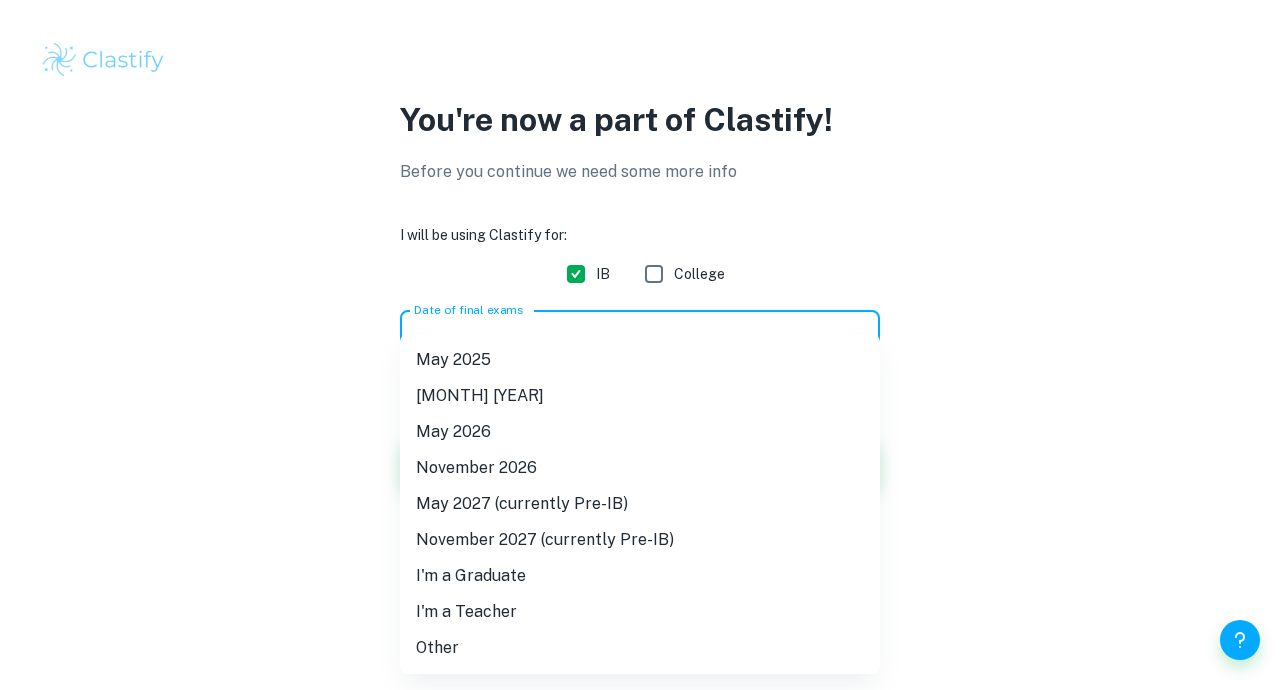 click on "I'm a Teacher" at bounding box center (640, 612) 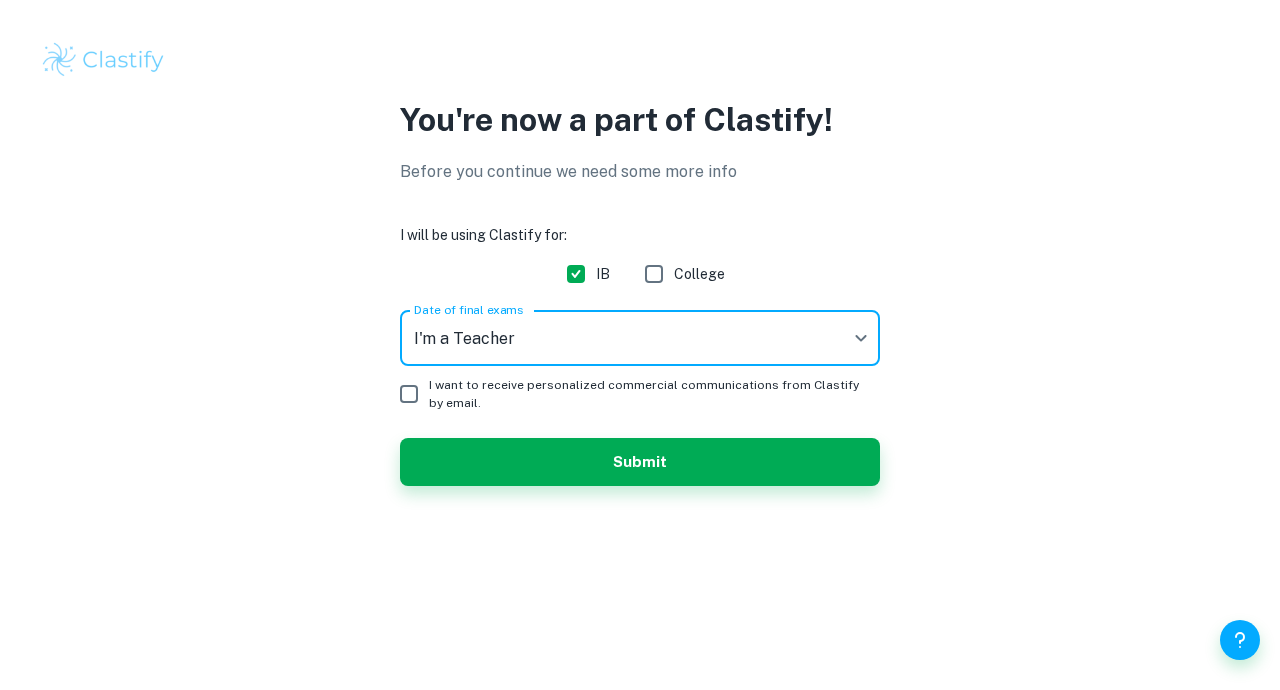 click on "I want to receive personalized commercial communications from Clastify by email." at bounding box center (409, 394) 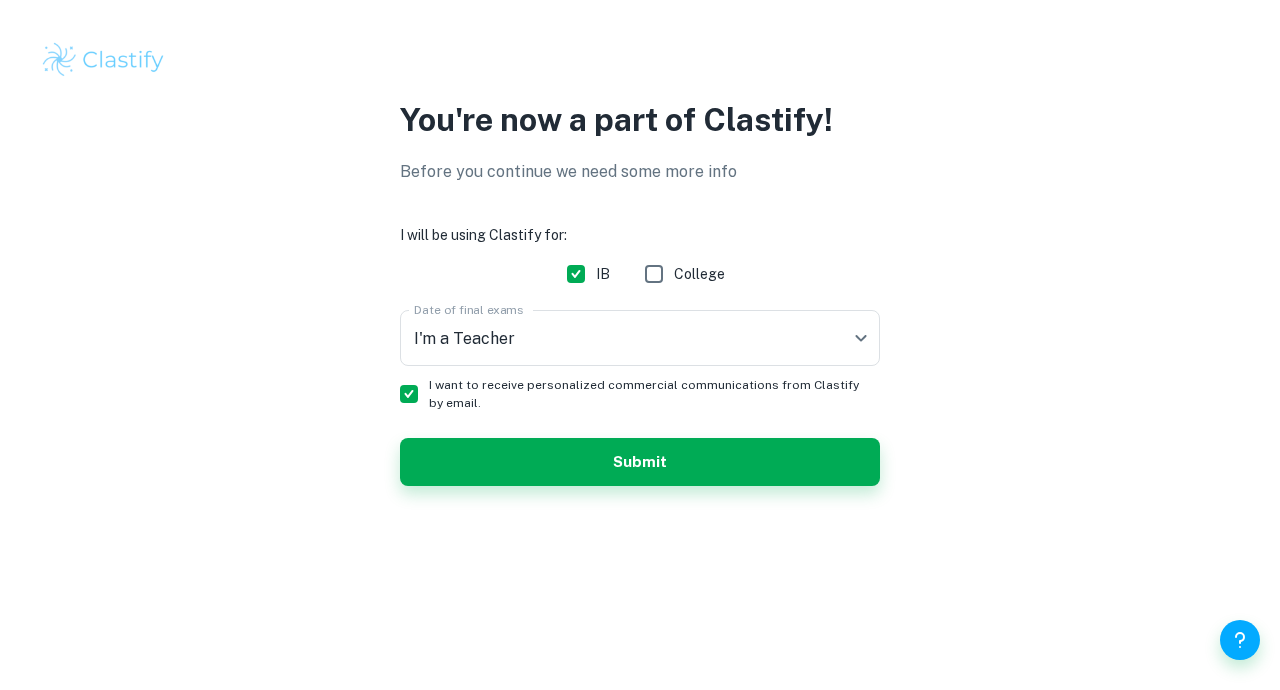click on "Submit" at bounding box center (640, 462) 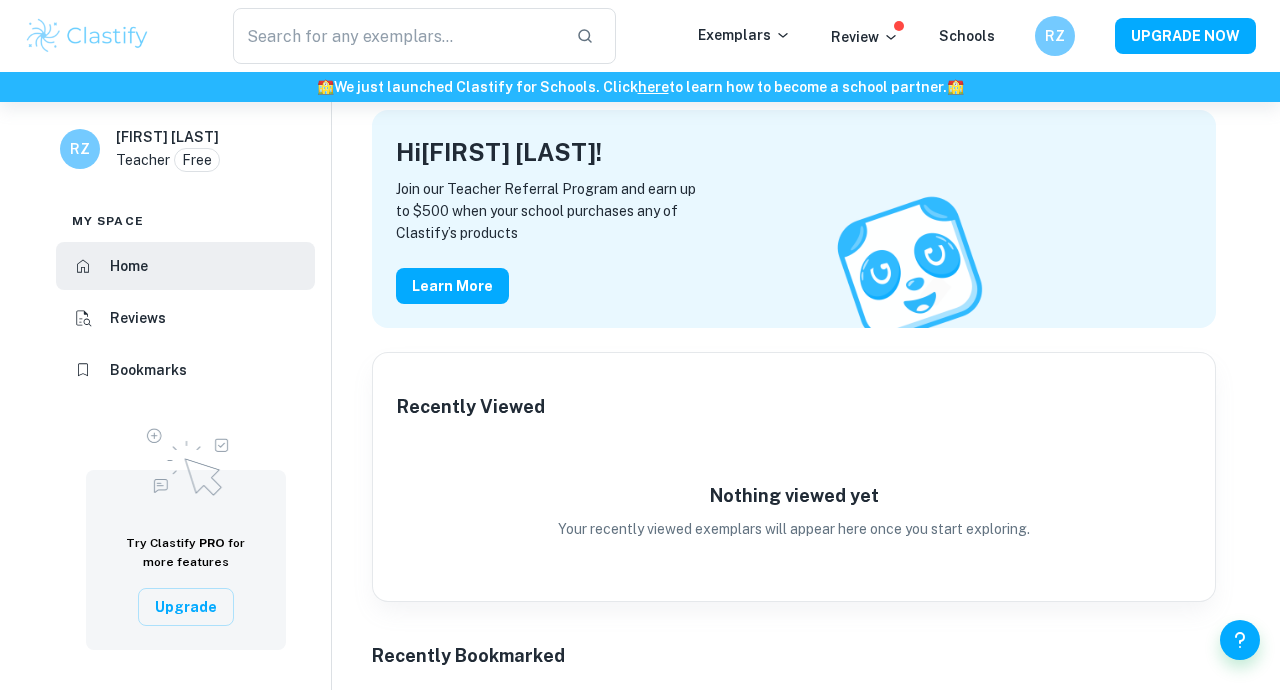 scroll, scrollTop: 0, scrollLeft: 0, axis: both 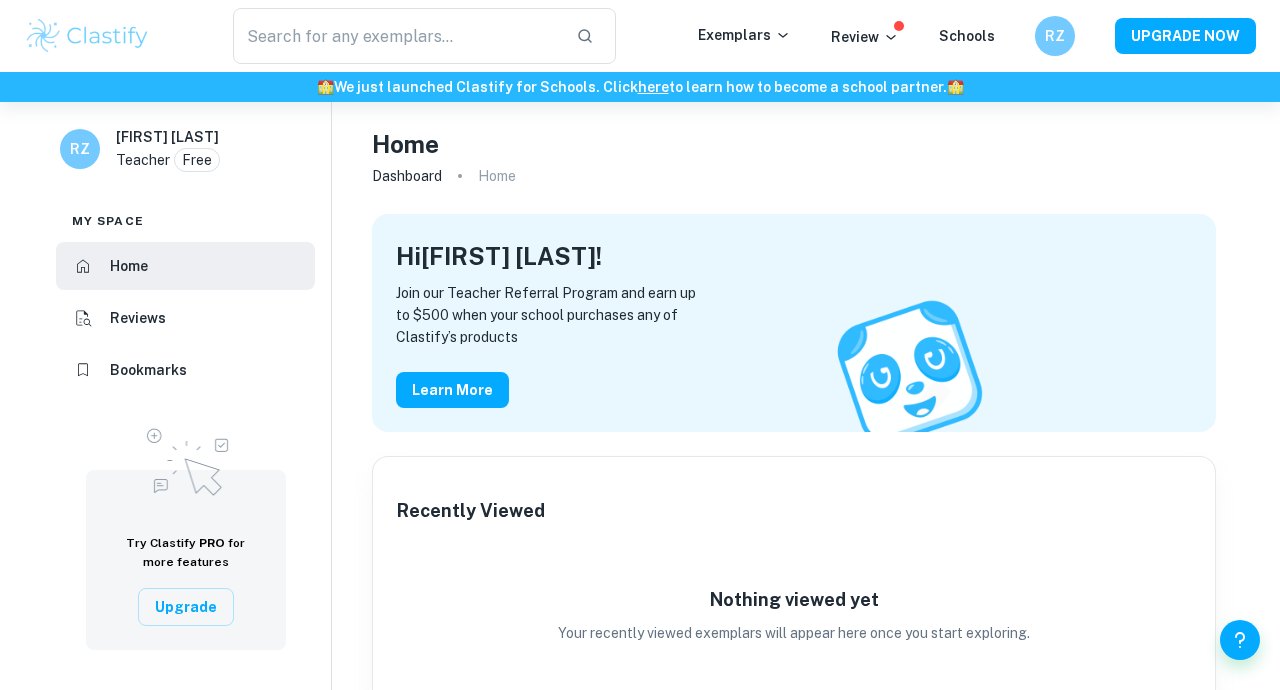 click on "Exemplars" at bounding box center [744, 35] 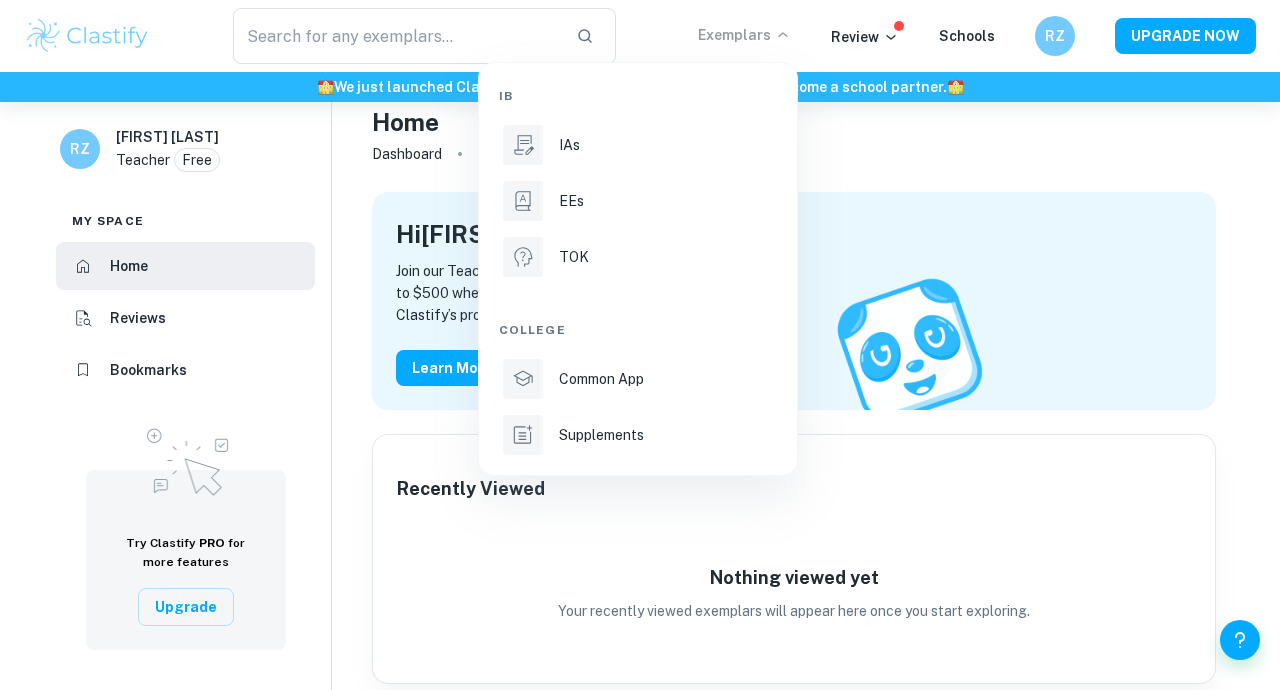 scroll, scrollTop: 0, scrollLeft: 0, axis: both 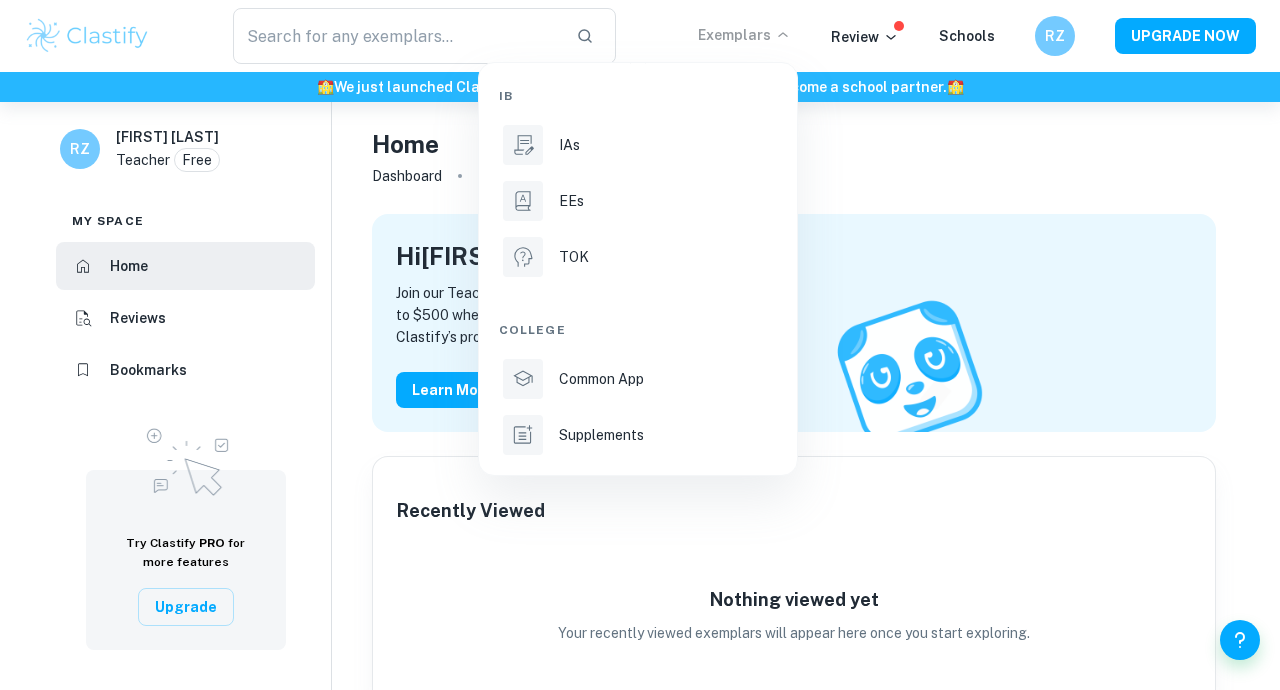 click on "IAs" at bounding box center [666, 145] 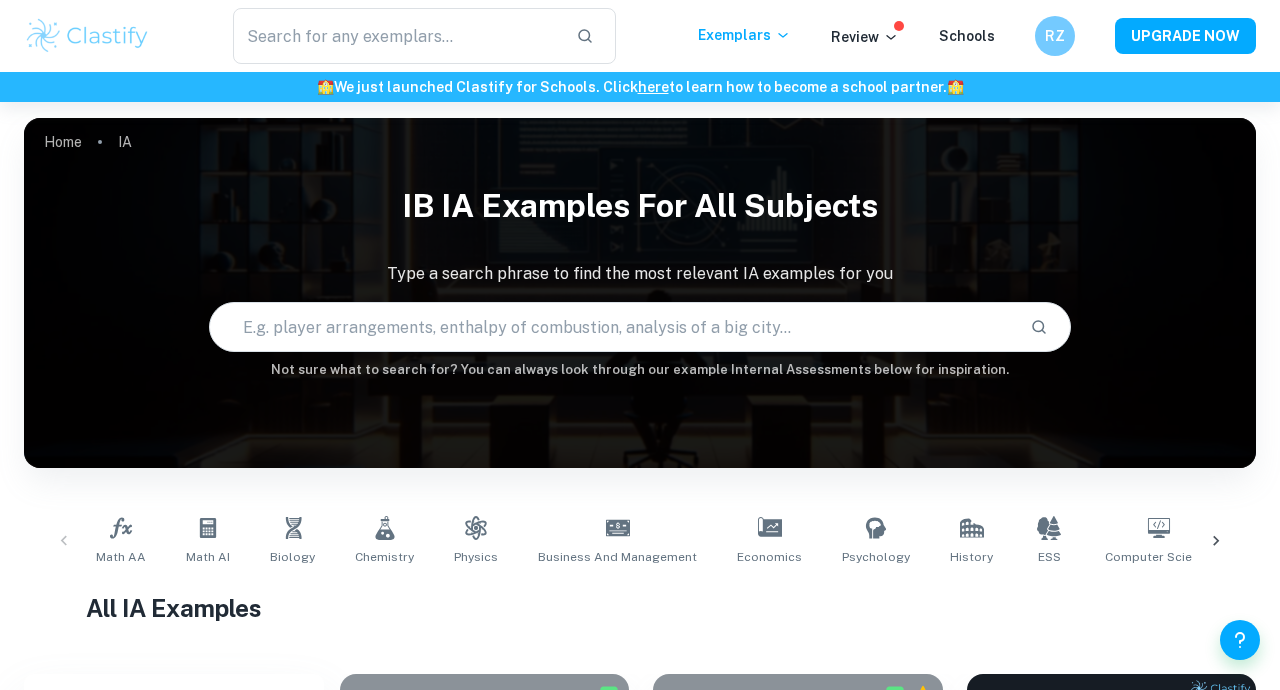 scroll, scrollTop: 171, scrollLeft: 0, axis: vertical 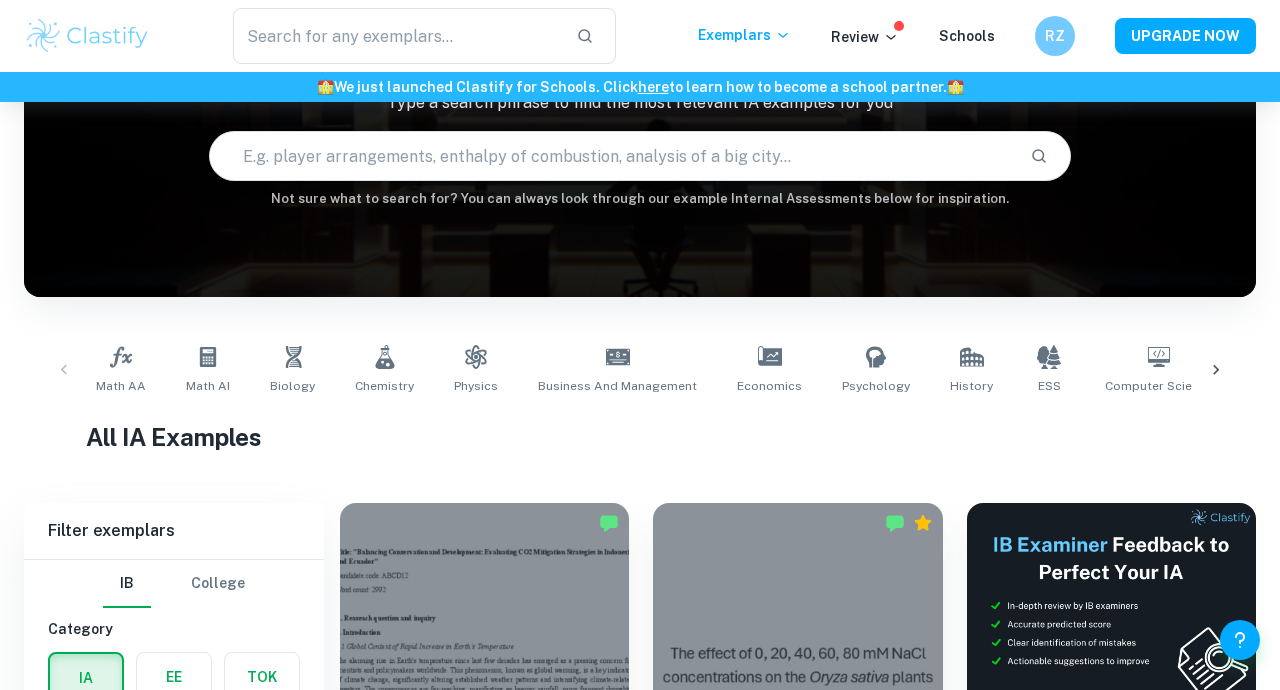 click on "Biology" at bounding box center (292, 370) 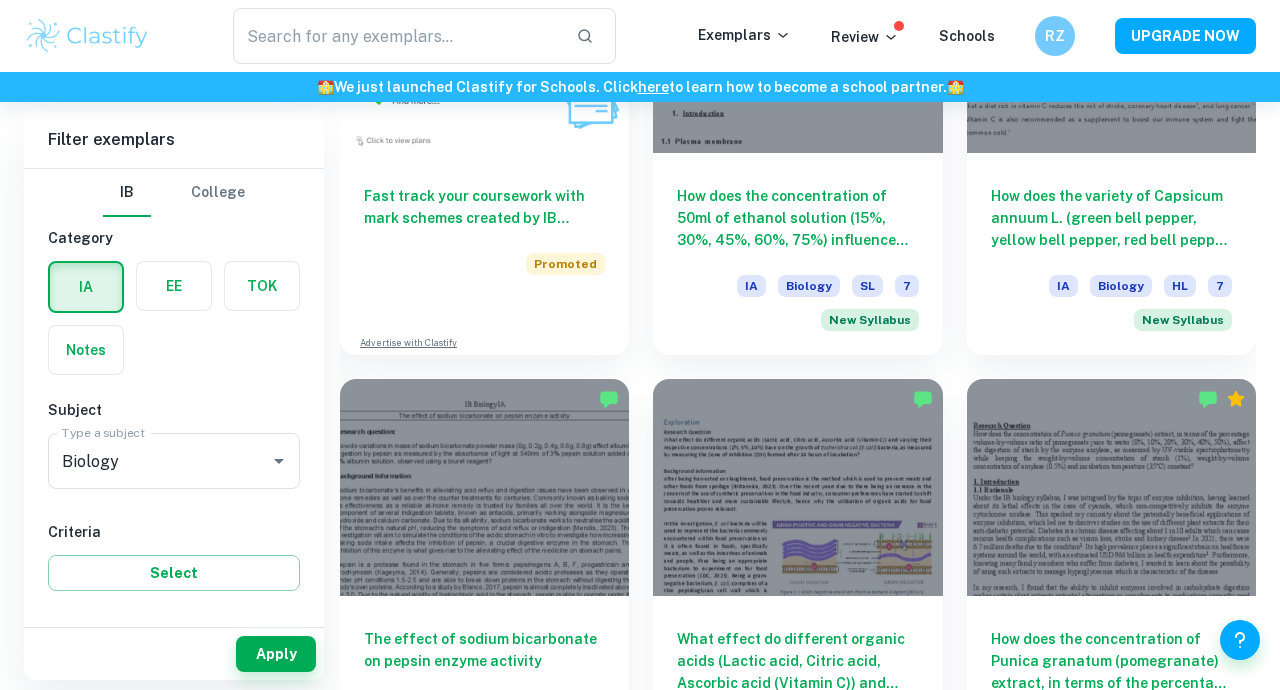 scroll, scrollTop: 1691, scrollLeft: 0, axis: vertical 